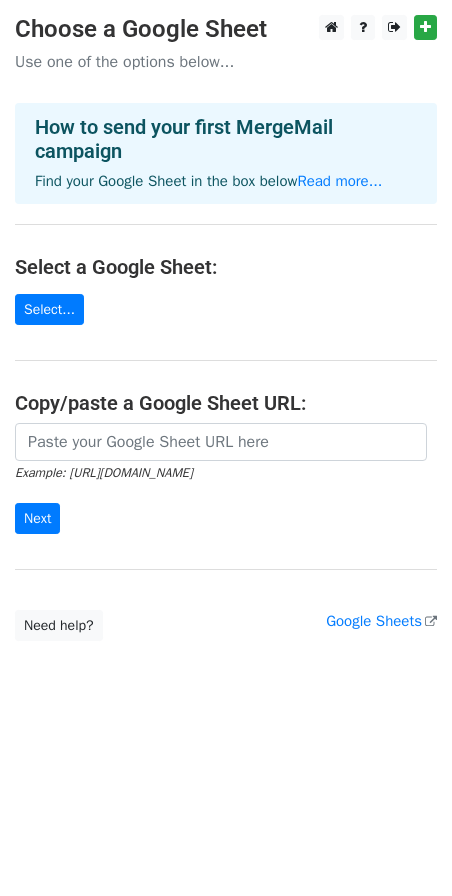 scroll, scrollTop: 0, scrollLeft: 0, axis: both 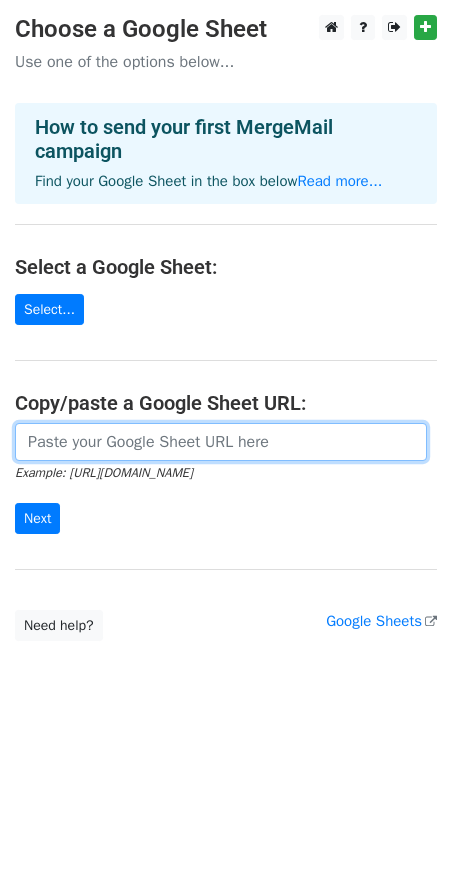paste on "https://docs.google.com/spreadsheets/d/1NclfO-KvkMqJuYxrKWDZ7uGBfh6KABT6v86GLeSTQ04/edit?usp=sharing" 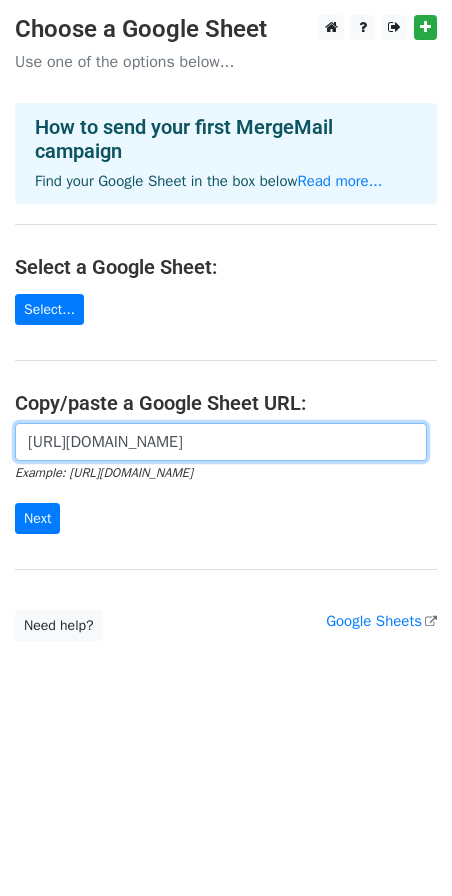 scroll, scrollTop: 0, scrollLeft: 423, axis: horizontal 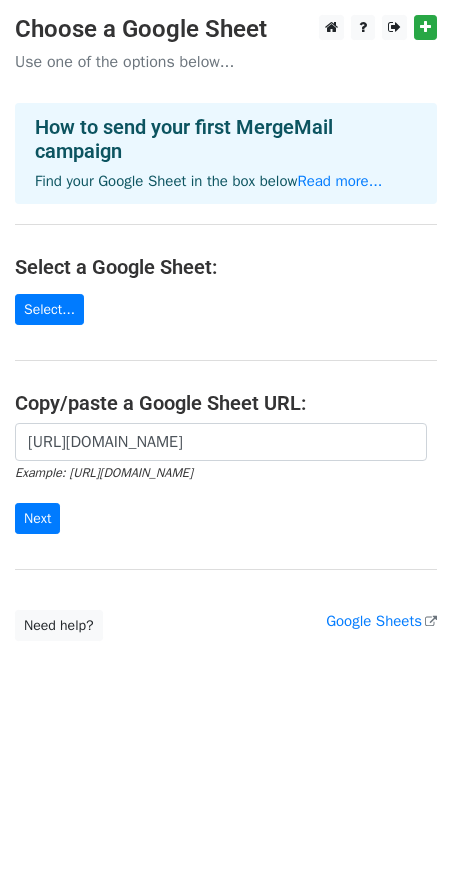 click on "https://docs.google.com/spreadsheets/d/1NclfO-KvkMqJuYxrKWDZ7uGBfh6KABT6v86GLeSTQ04/edit?usp=sharing
Example:
https://docs.google.com/spreadsheets/d/abc/edit
Next" at bounding box center [226, 479] 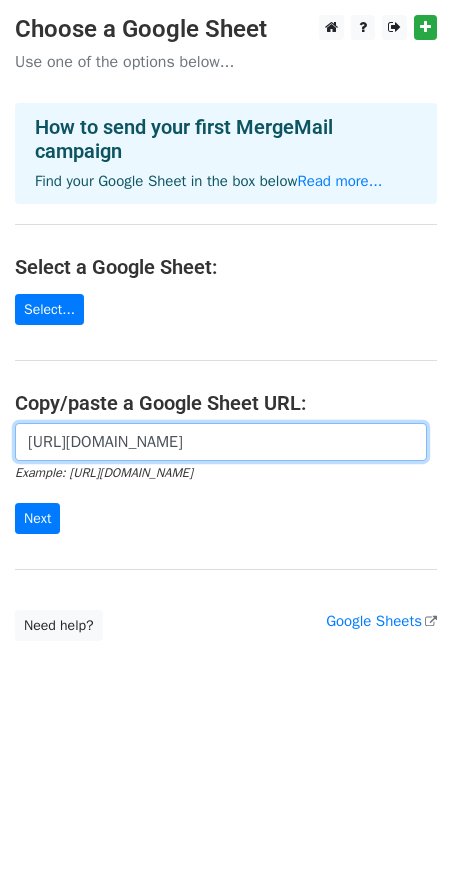 click on "https://docs.google.com/spreadsheets/d/1NclfO-KvkMqJuYxrKWDZ7uGBfh6KABT6v86GLeSTQ04/edit?usp=sharing" at bounding box center [221, 442] 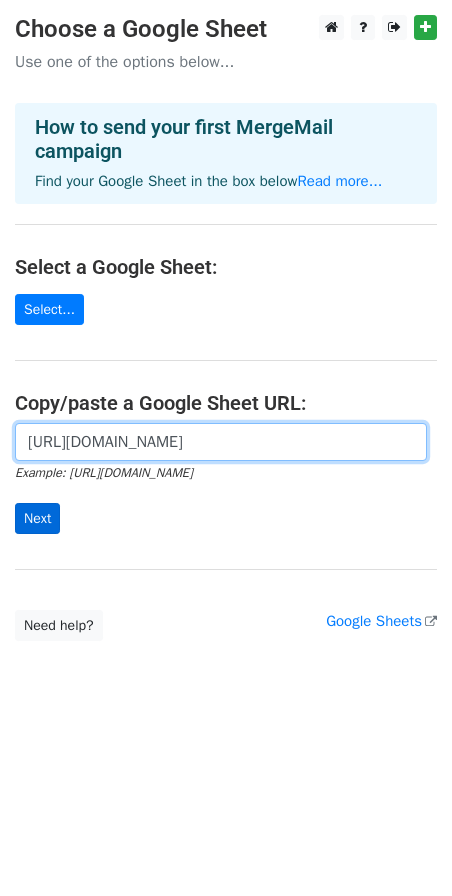 type on "https://docs.google.com/spreadsheets/d/1NclfO-KvkMqJuYxrKWDZ7uGBfh6KABT6v86GLeSTQ04/edit" 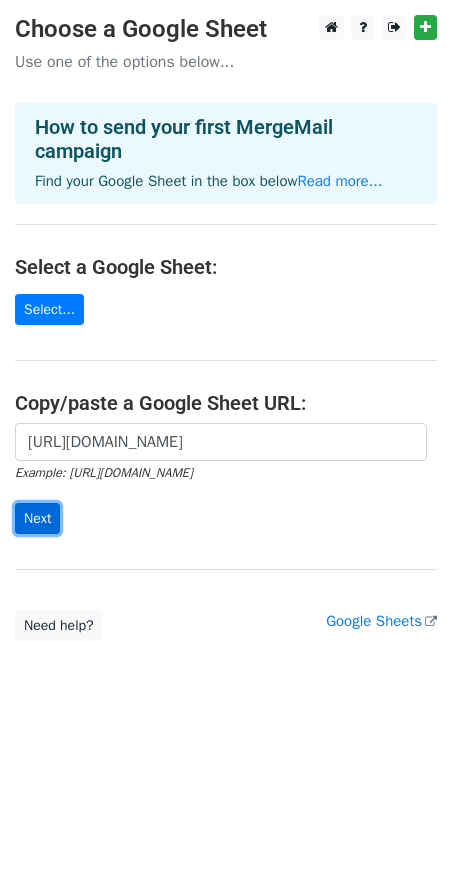 click on "Next" at bounding box center (37, 518) 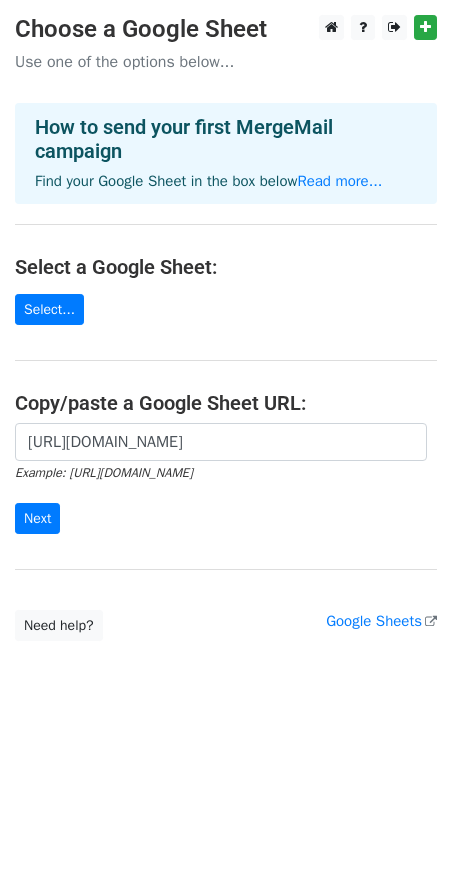scroll, scrollTop: 0, scrollLeft: 0, axis: both 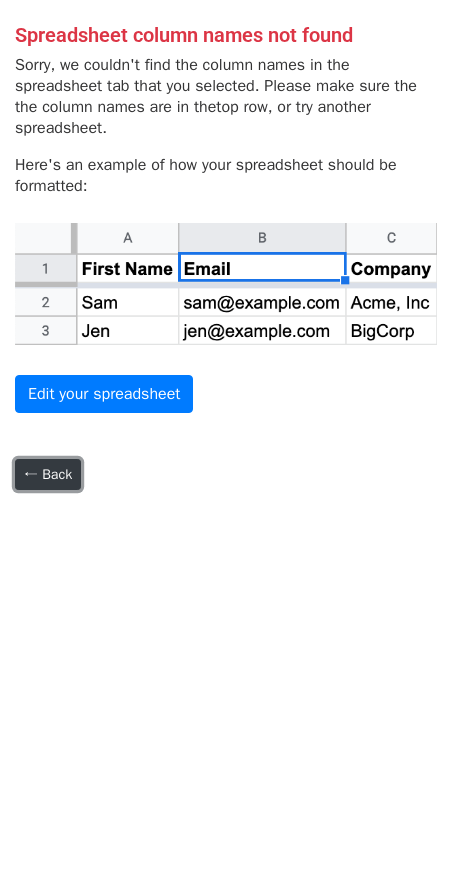 click on "← Back" at bounding box center (48, 474) 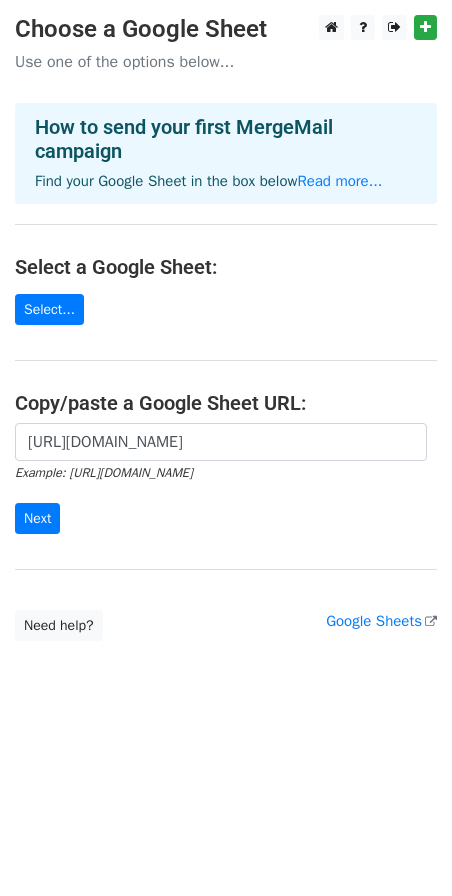 scroll, scrollTop: 0, scrollLeft: 0, axis: both 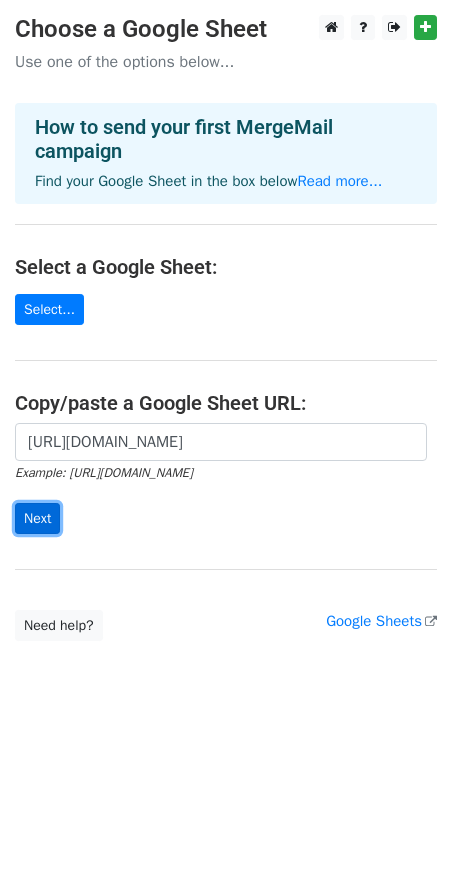 click on "Next" at bounding box center (37, 518) 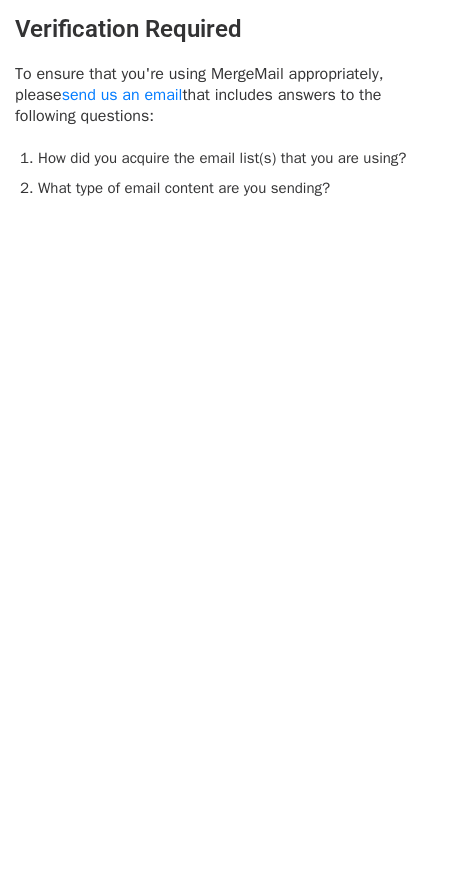 scroll, scrollTop: 0, scrollLeft: 0, axis: both 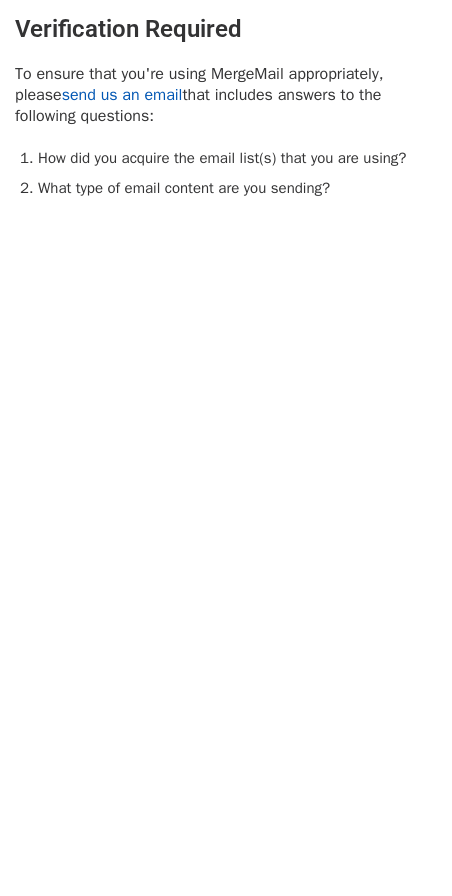 click on "send us an email" at bounding box center [122, 95] 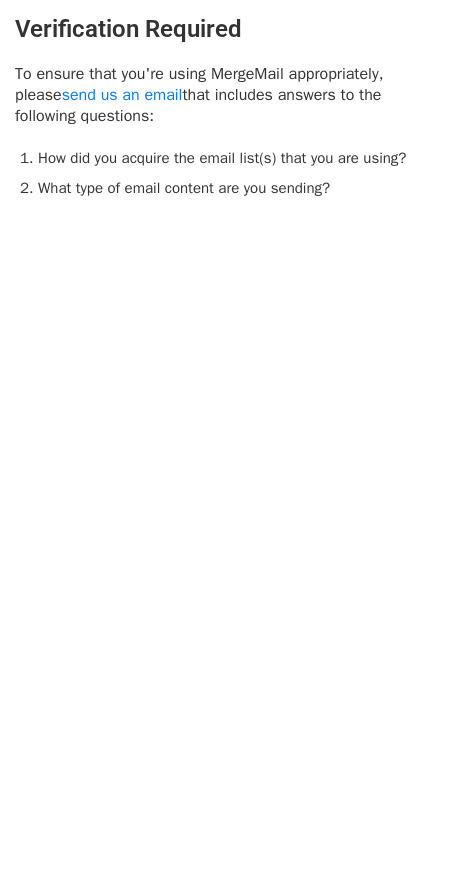click on "Verification Required
To ensure that you're using MergeMail appropriately, please  send us an email  that includes answers to the following questions:
How did you acquire the email list(s) that you are using?
What type of email content are you sending?" at bounding box center [226, 448] 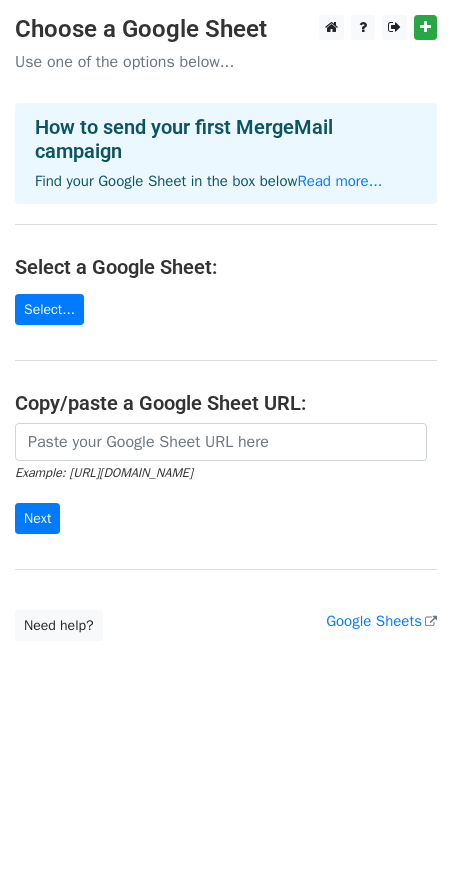 scroll, scrollTop: 0, scrollLeft: 0, axis: both 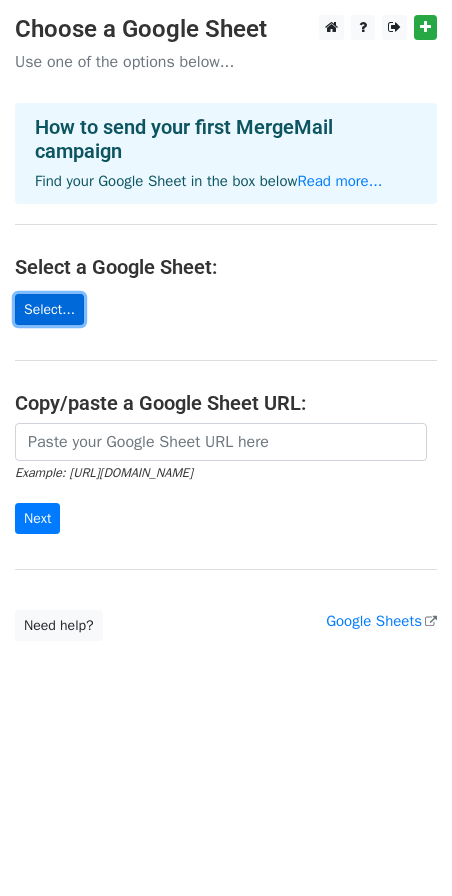 click on "Select..." at bounding box center (49, 309) 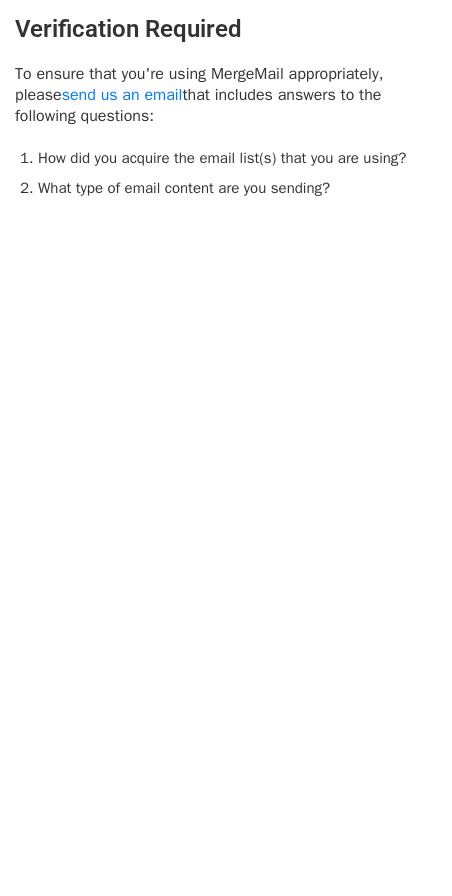 scroll, scrollTop: 0, scrollLeft: 0, axis: both 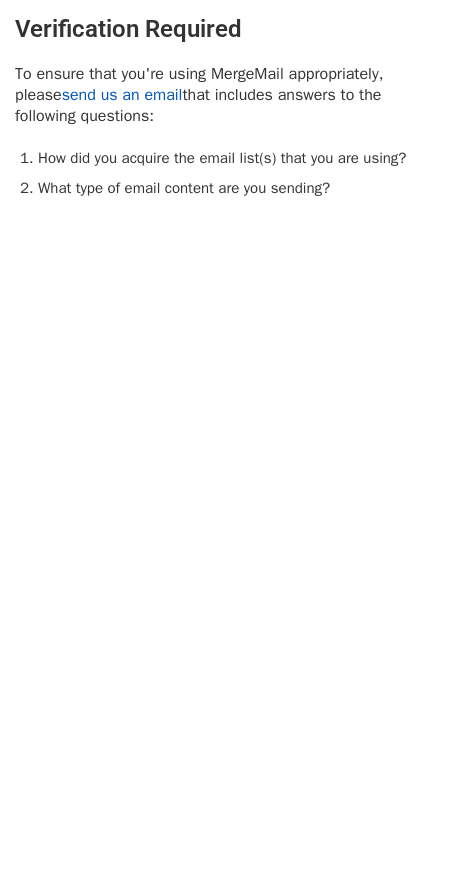 click on "send us an email" at bounding box center (122, 95) 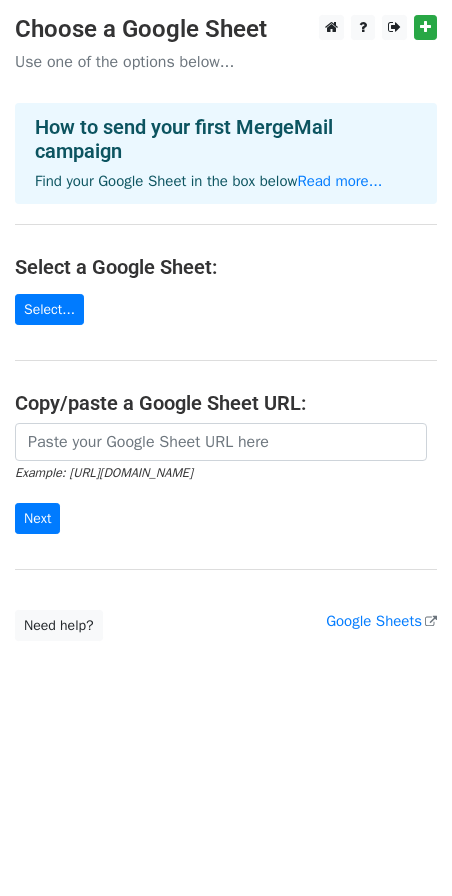 scroll, scrollTop: 0, scrollLeft: 0, axis: both 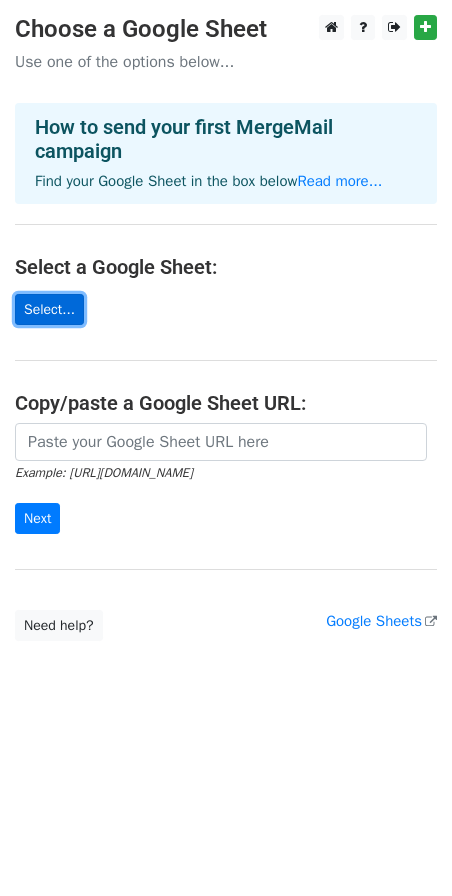 click on "Select..." at bounding box center [49, 309] 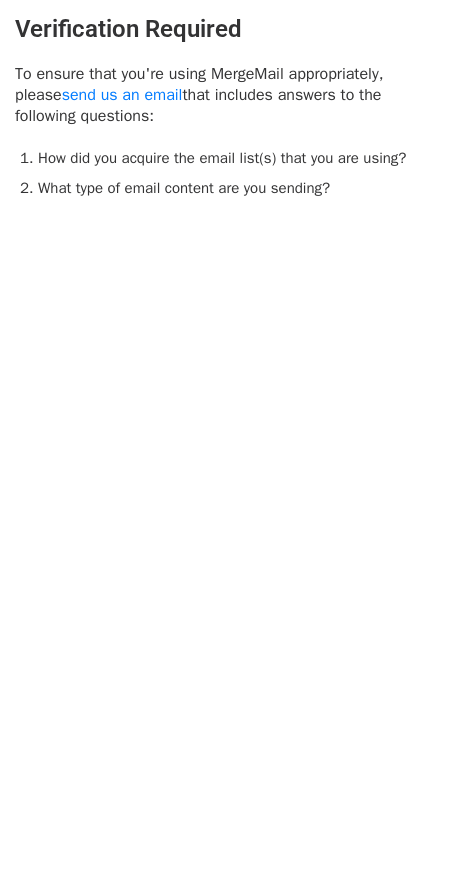 scroll, scrollTop: 0, scrollLeft: 0, axis: both 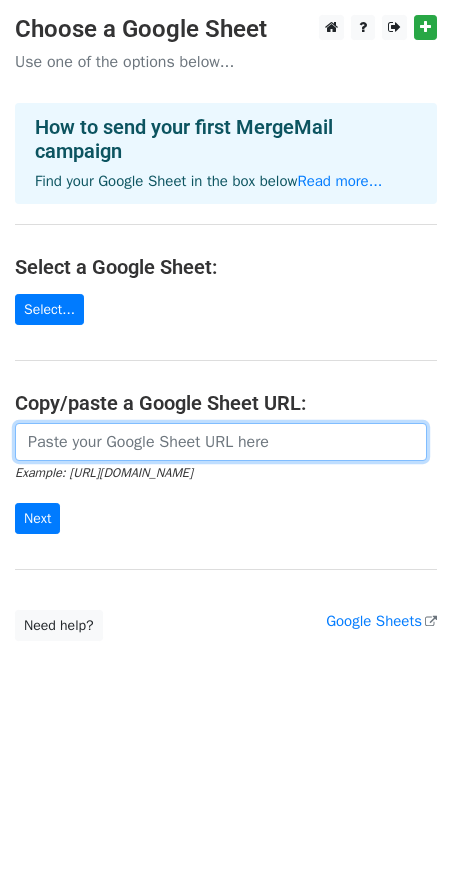 click at bounding box center [221, 442] 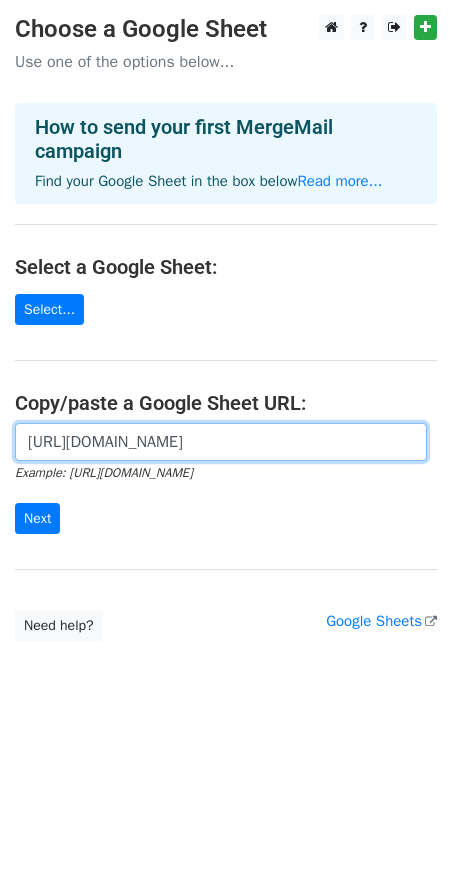scroll, scrollTop: 0, scrollLeft: 423, axis: horizontal 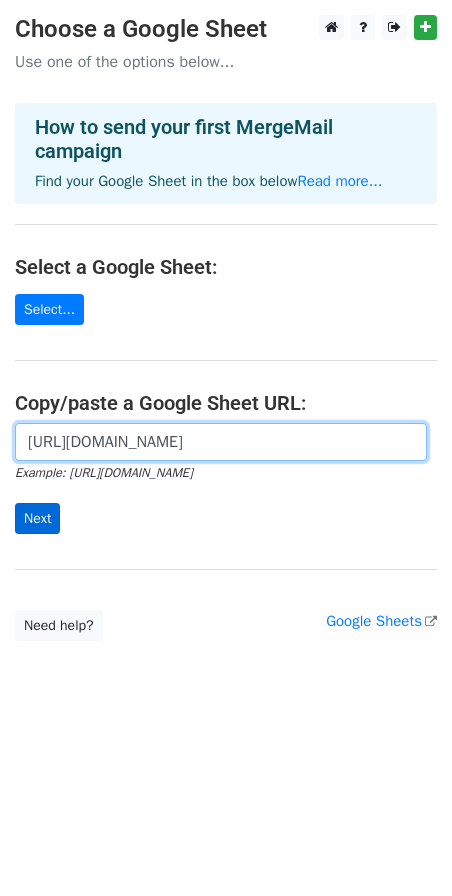 type on "https://docs.google.com/spreadsheets/d/1NclfO-KvkMqJuYxrKWDZ7uGBfh6KABT6v86GLeSTQ04/edit?usp=sharing" 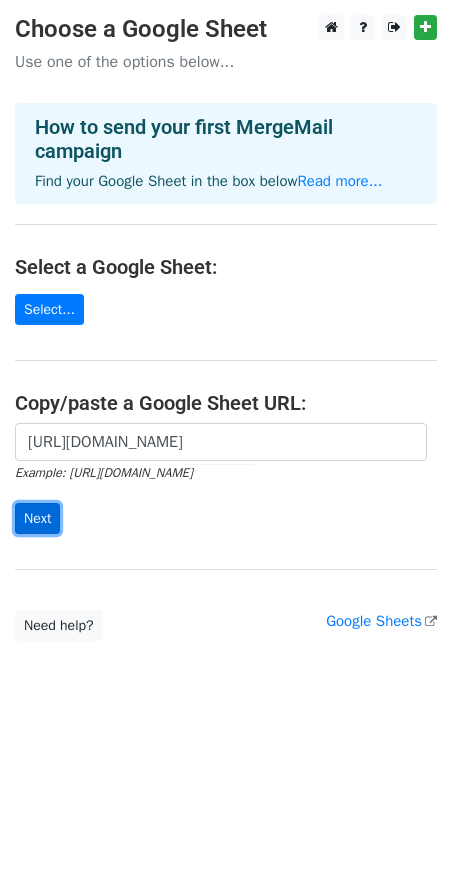 click on "Next" at bounding box center [37, 518] 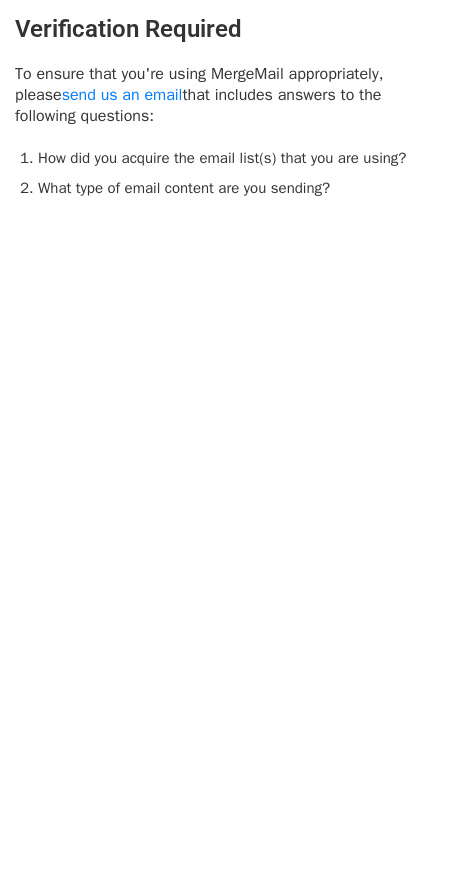 scroll, scrollTop: 0, scrollLeft: 0, axis: both 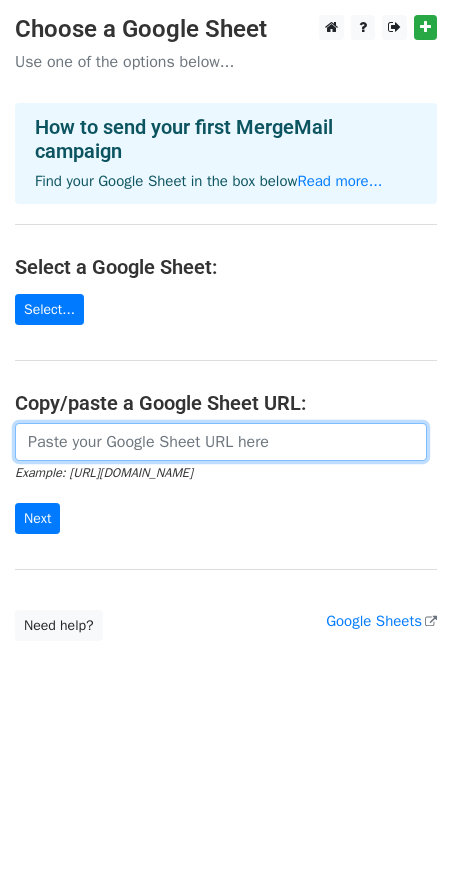 click at bounding box center [221, 442] 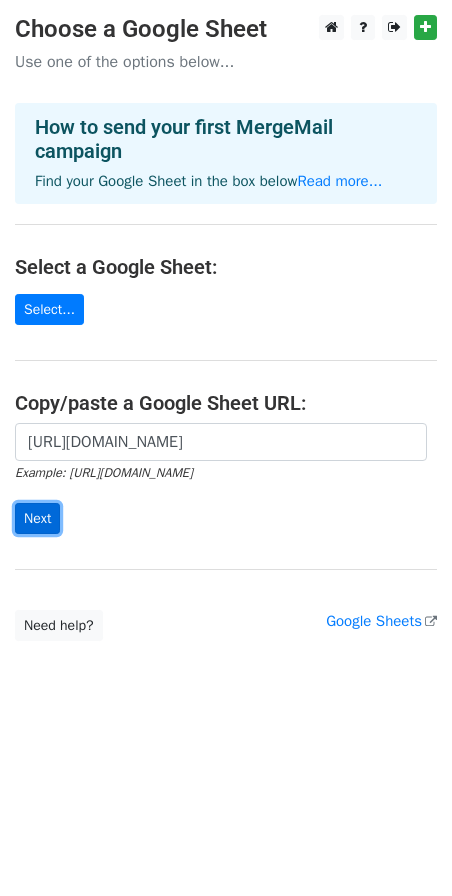 click on "Next" at bounding box center [37, 518] 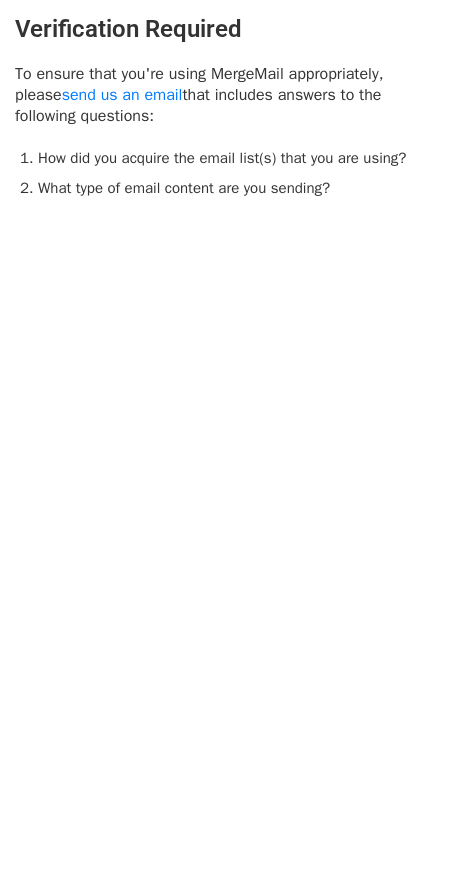 scroll, scrollTop: 0, scrollLeft: 0, axis: both 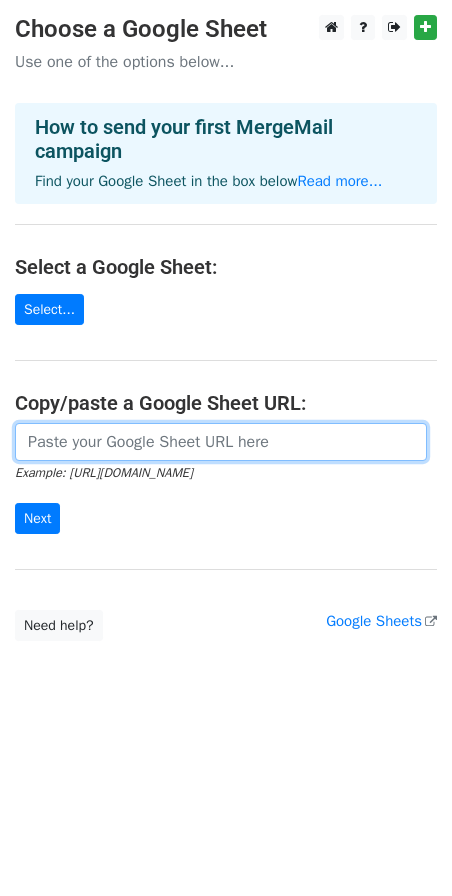 paste on "https://docs.google.com/spreadsheets/d/1NclfO-KvkMqJuYxrKWDZ7uGBfh6KABT6v86GLeSTQ04/edit?usp=sharing" 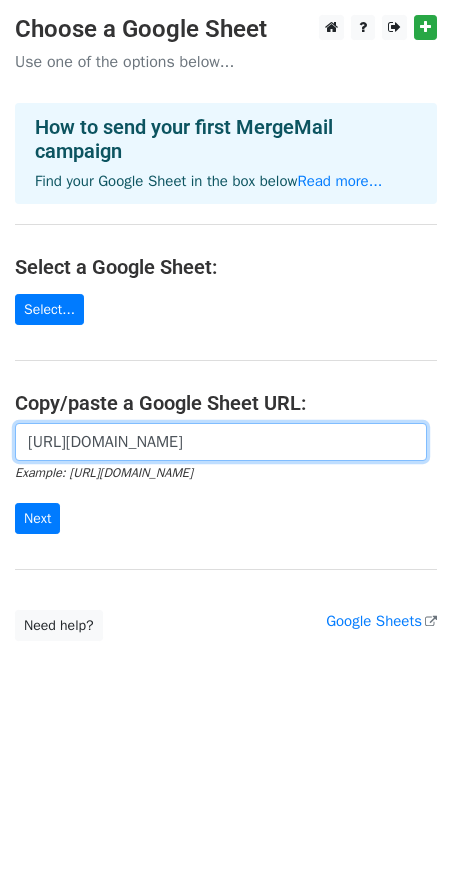 scroll, scrollTop: 0, scrollLeft: 423, axis: horizontal 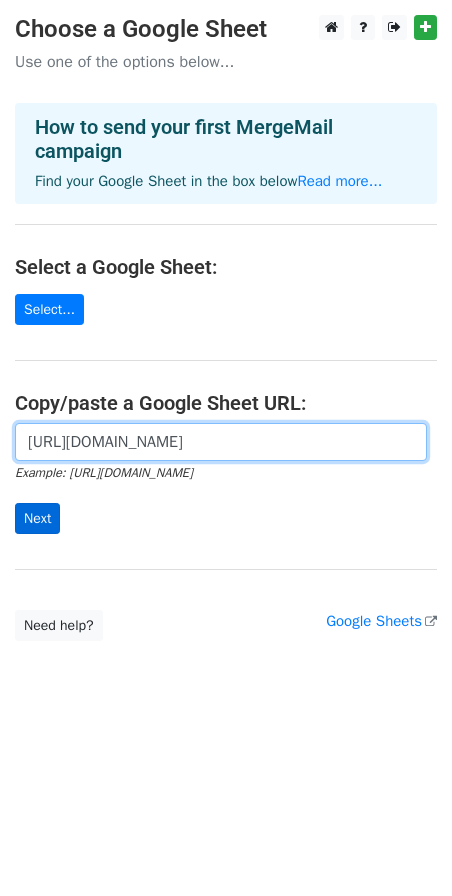 type on "https://docs.google.com/spreadsheets/d/1NclfO-KvkMqJuYxrKWDZ7uGBfh6KABT6v86GLeSTQ04/edit?usp=sharing" 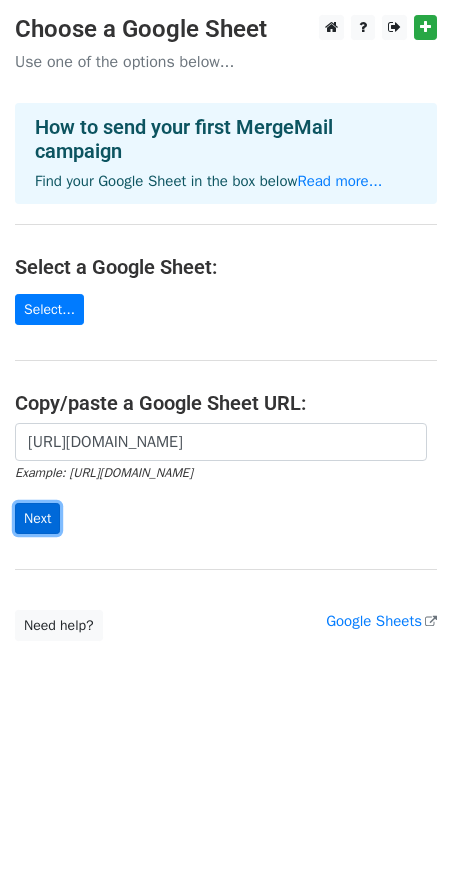 scroll, scrollTop: 0, scrollLeft: 0, axis: both 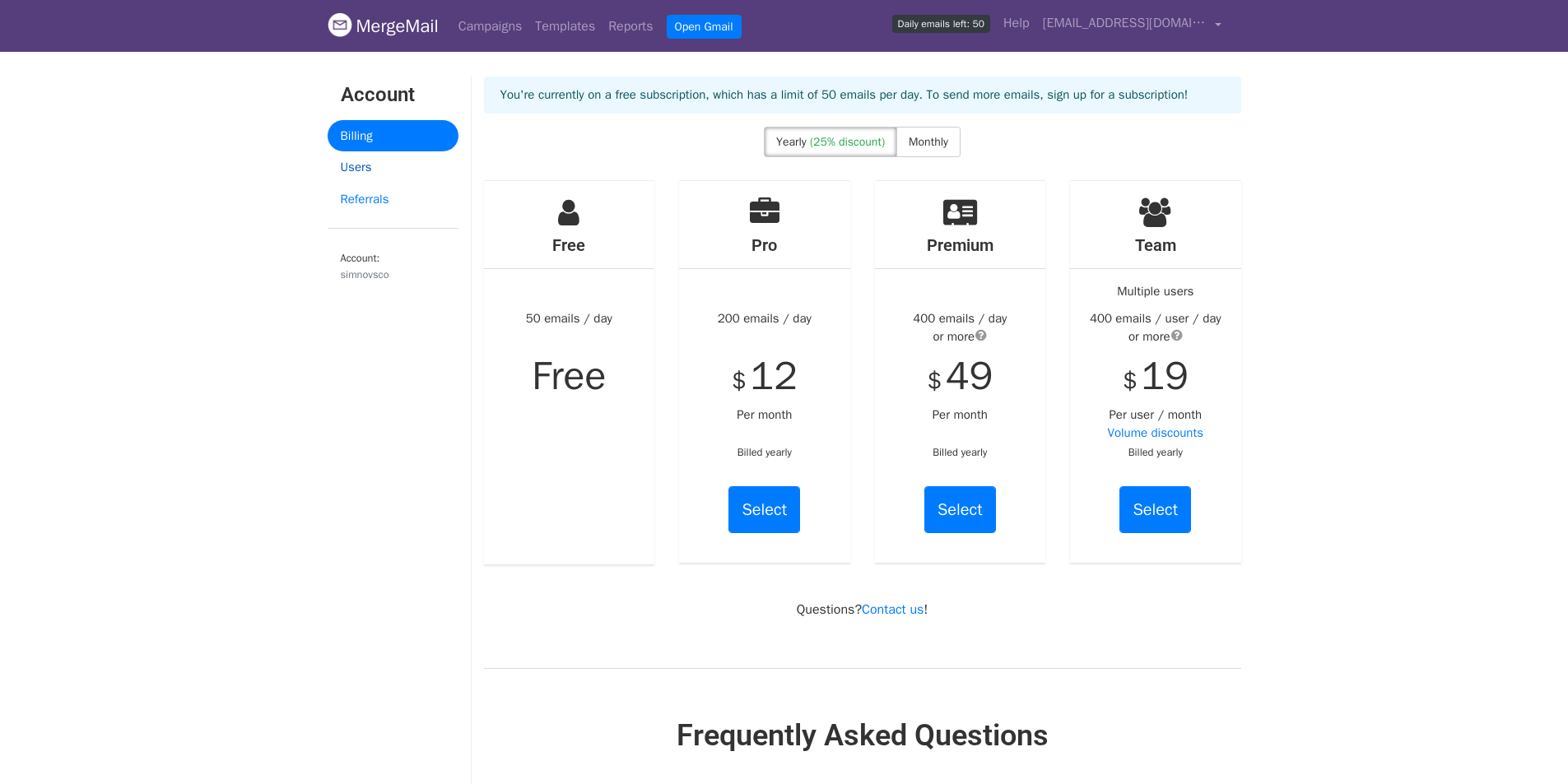 click on "Users" at bounding box center (393, 167) 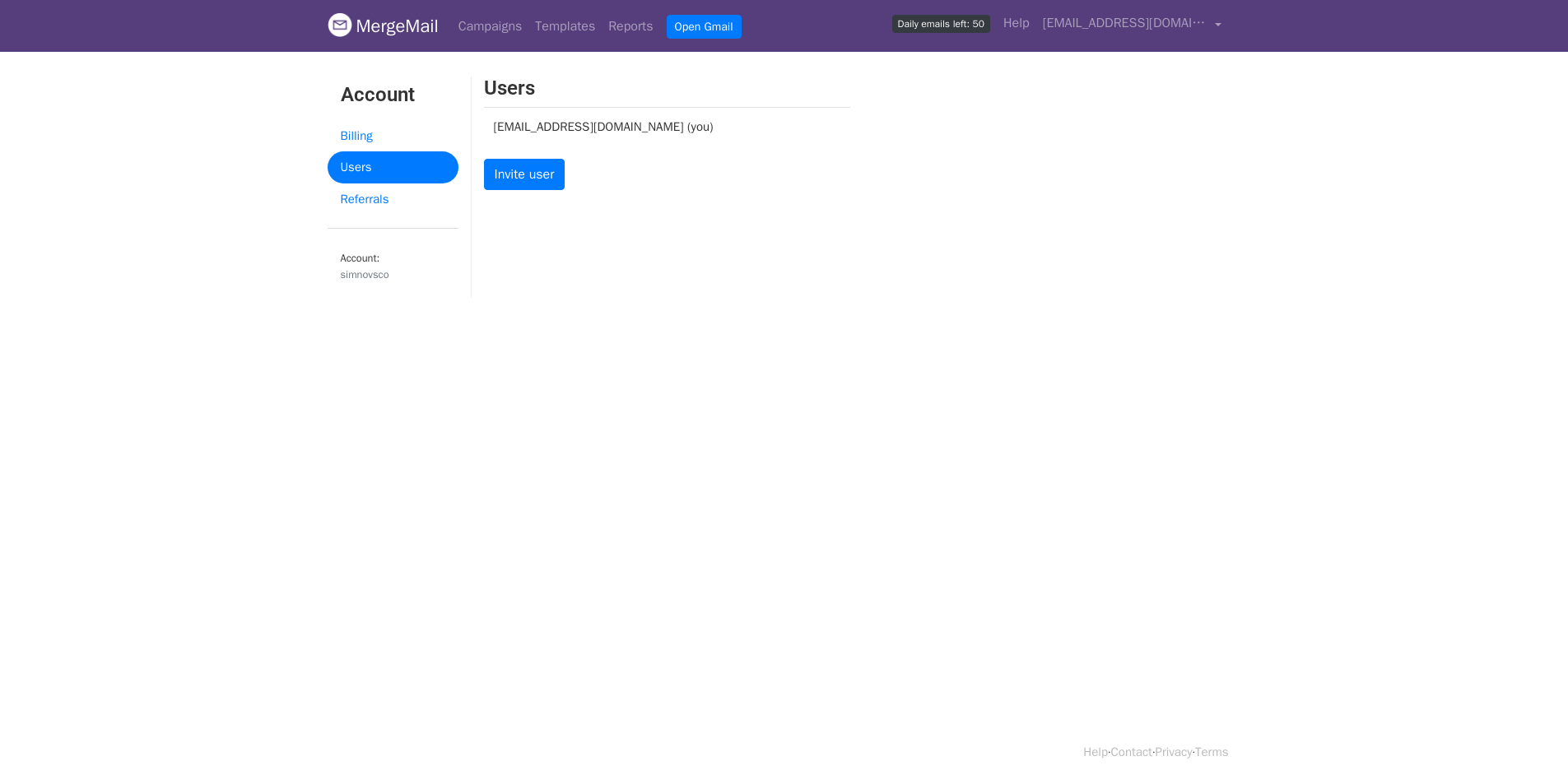 scroll, scrollTop: 0, scrollLeft: 0, axis: both 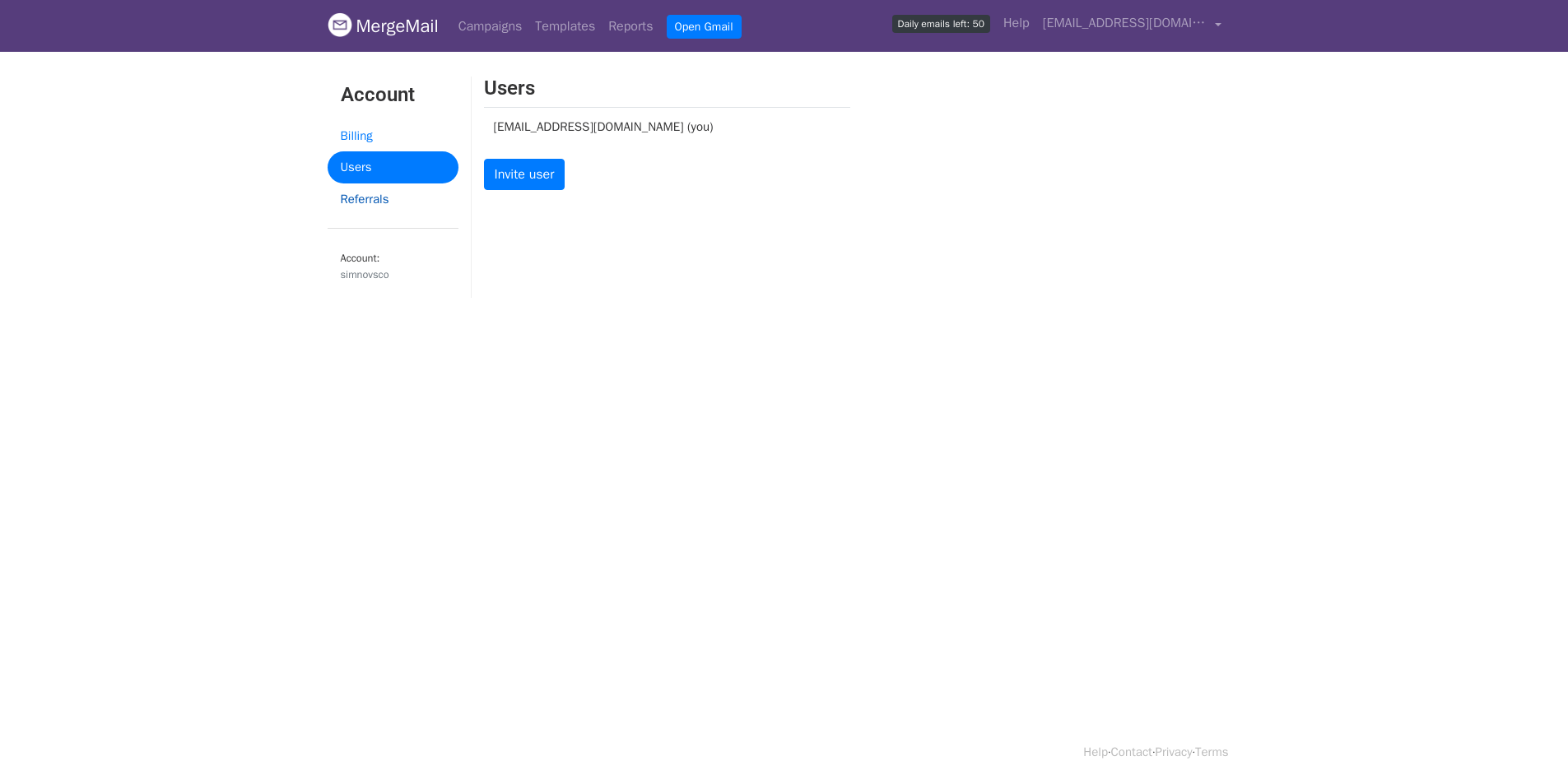 click on "Referrals" at bounding box center (393, 199) 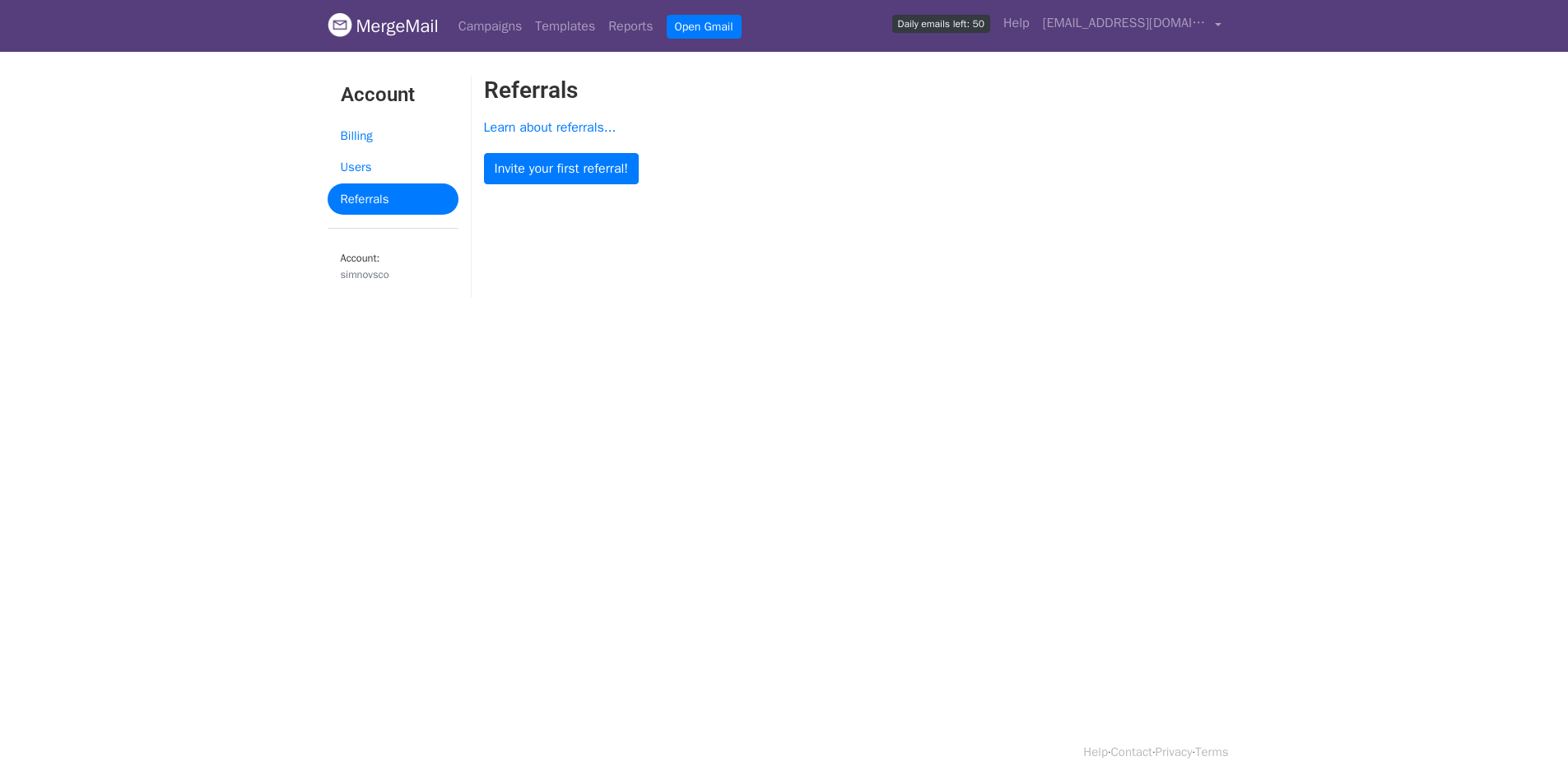 scroll, scrollTop: 0, scrollLeft: 0, axis: both 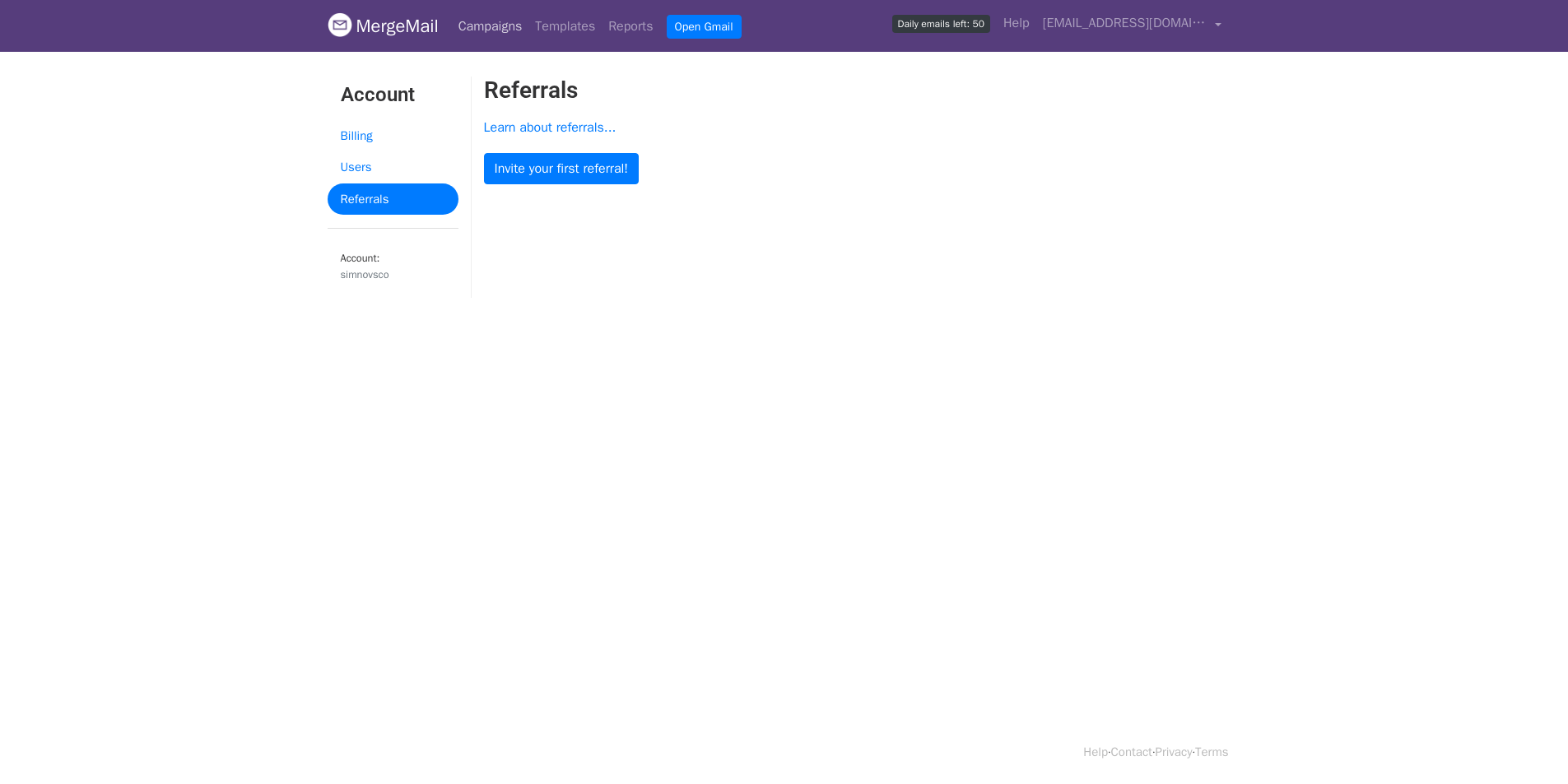 click on "Campaigns" at bounding box center (491, 26) 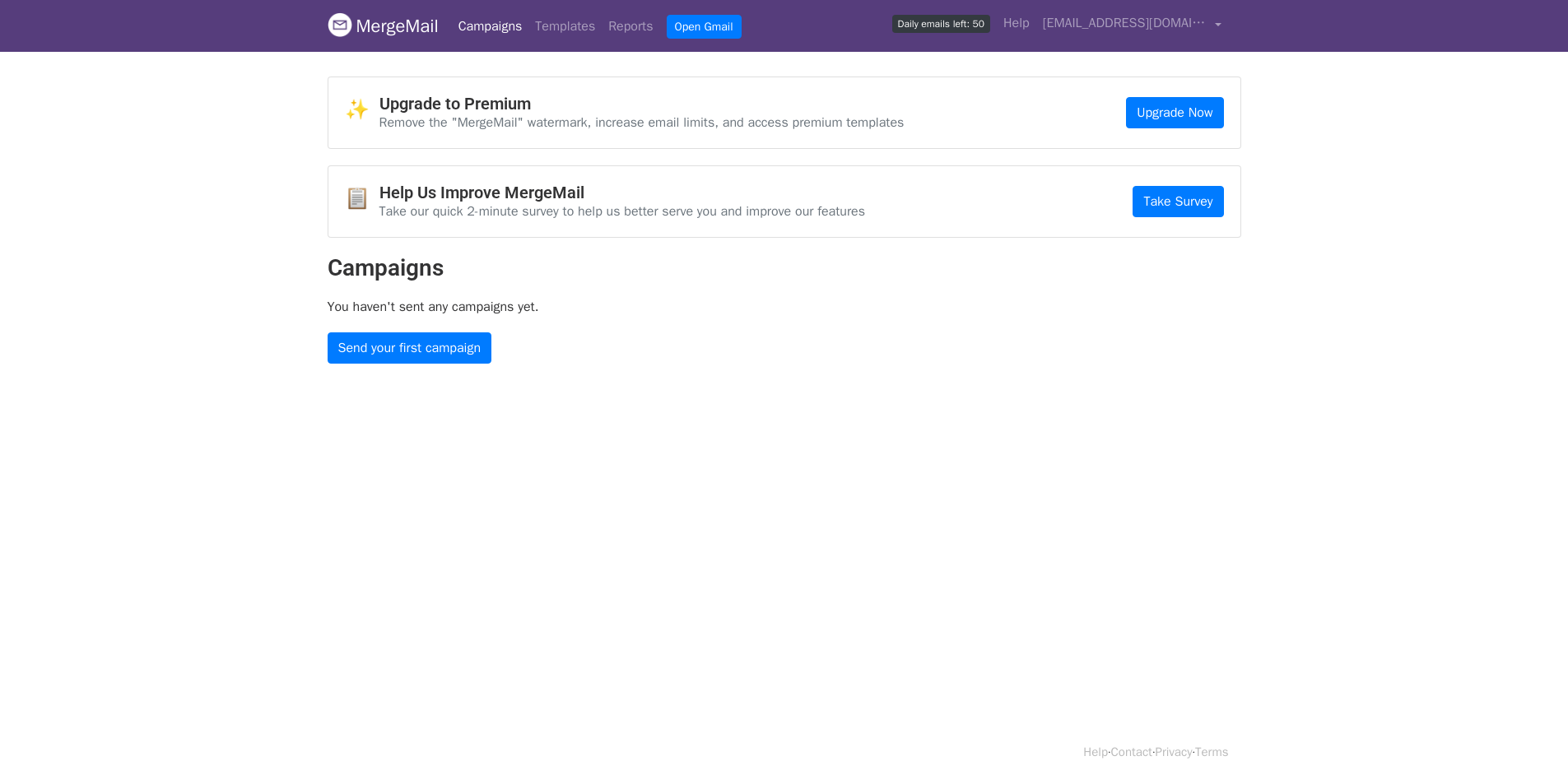 scroll, scrollTop: 0, scrollLeft: 0, axis: both 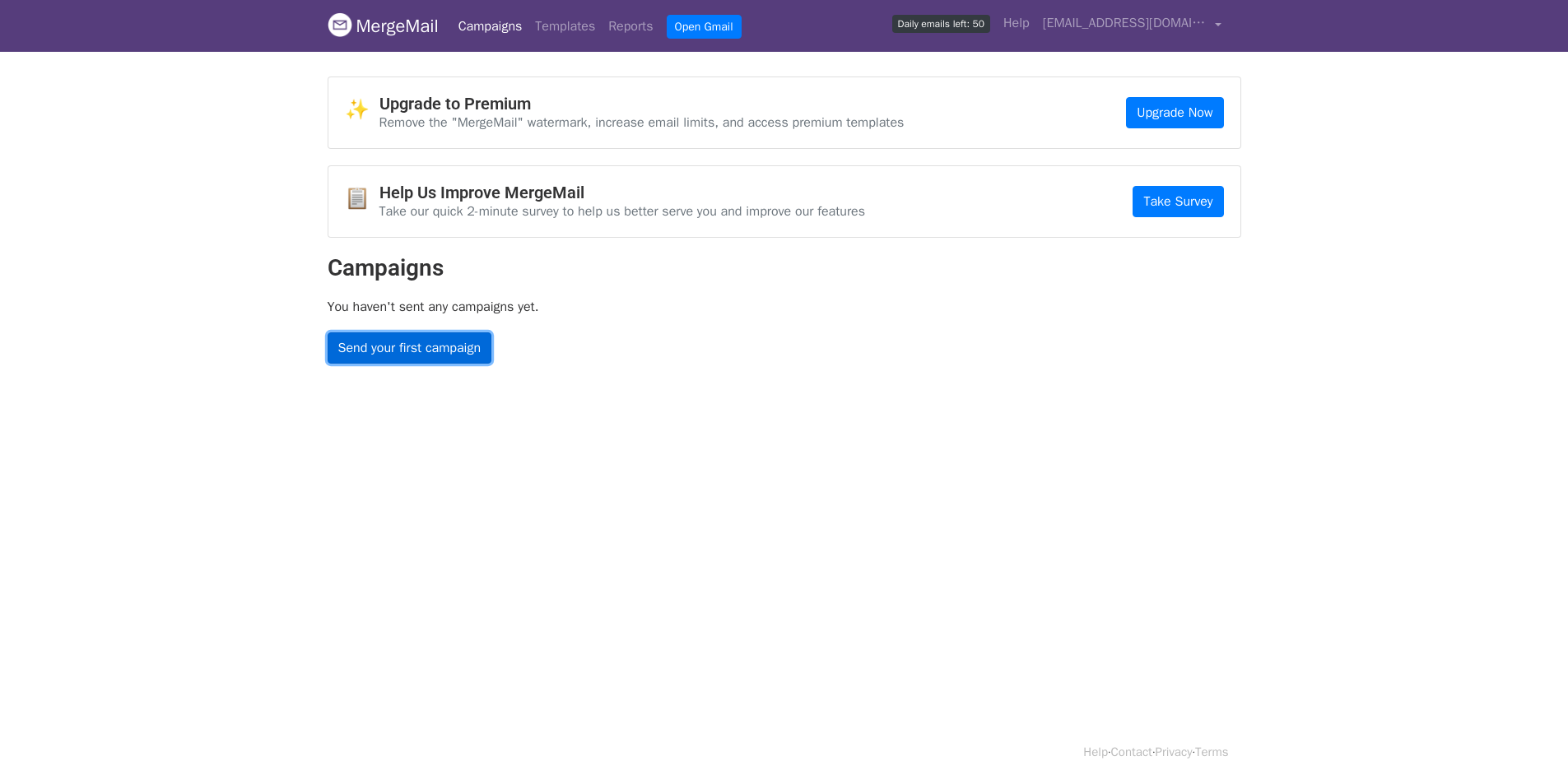 click on "Send your first campaign" at bounding box center [410, 348] 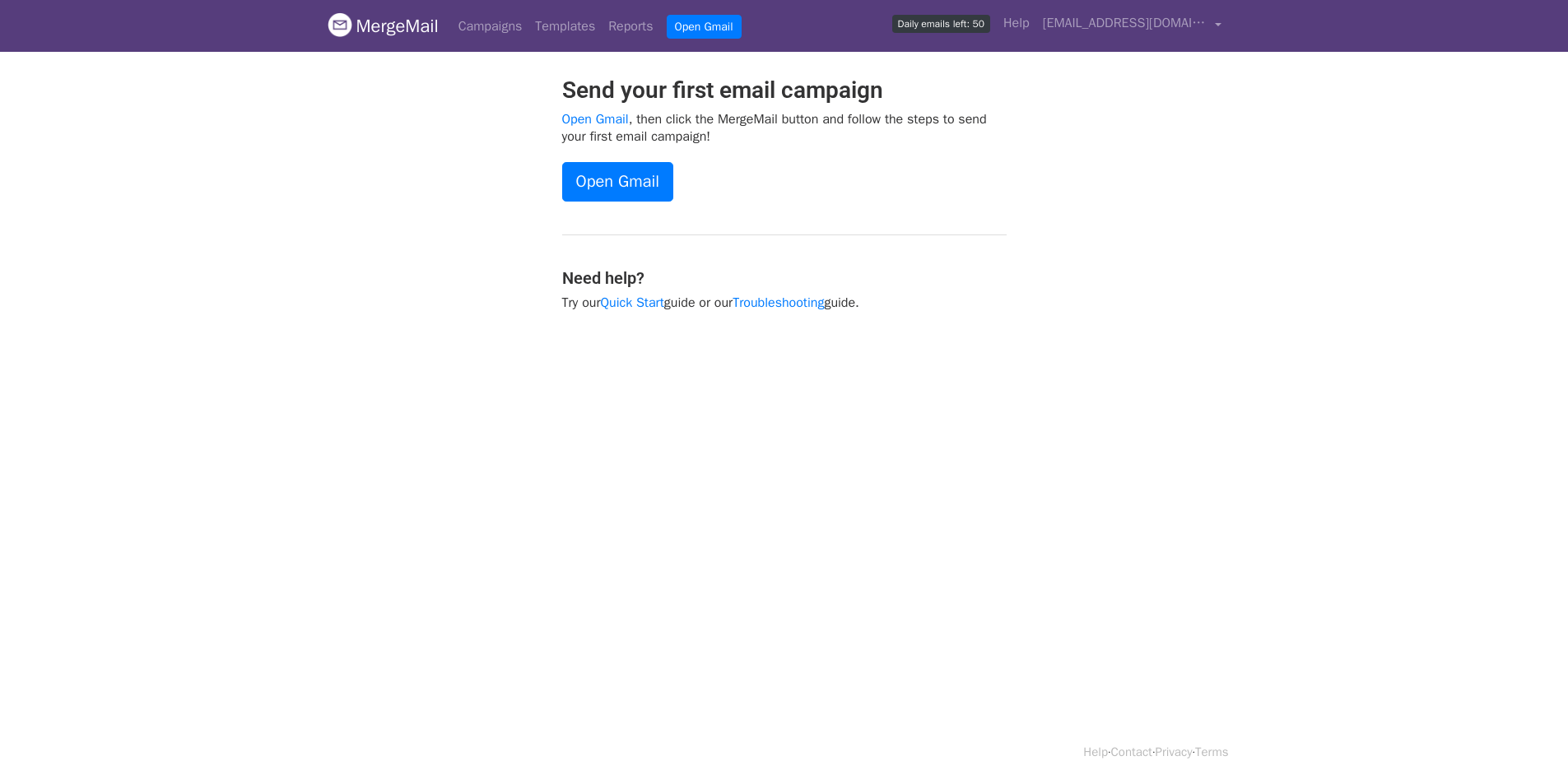 scroll, scrollTop: 0, scrollLeft: 0, axis: both 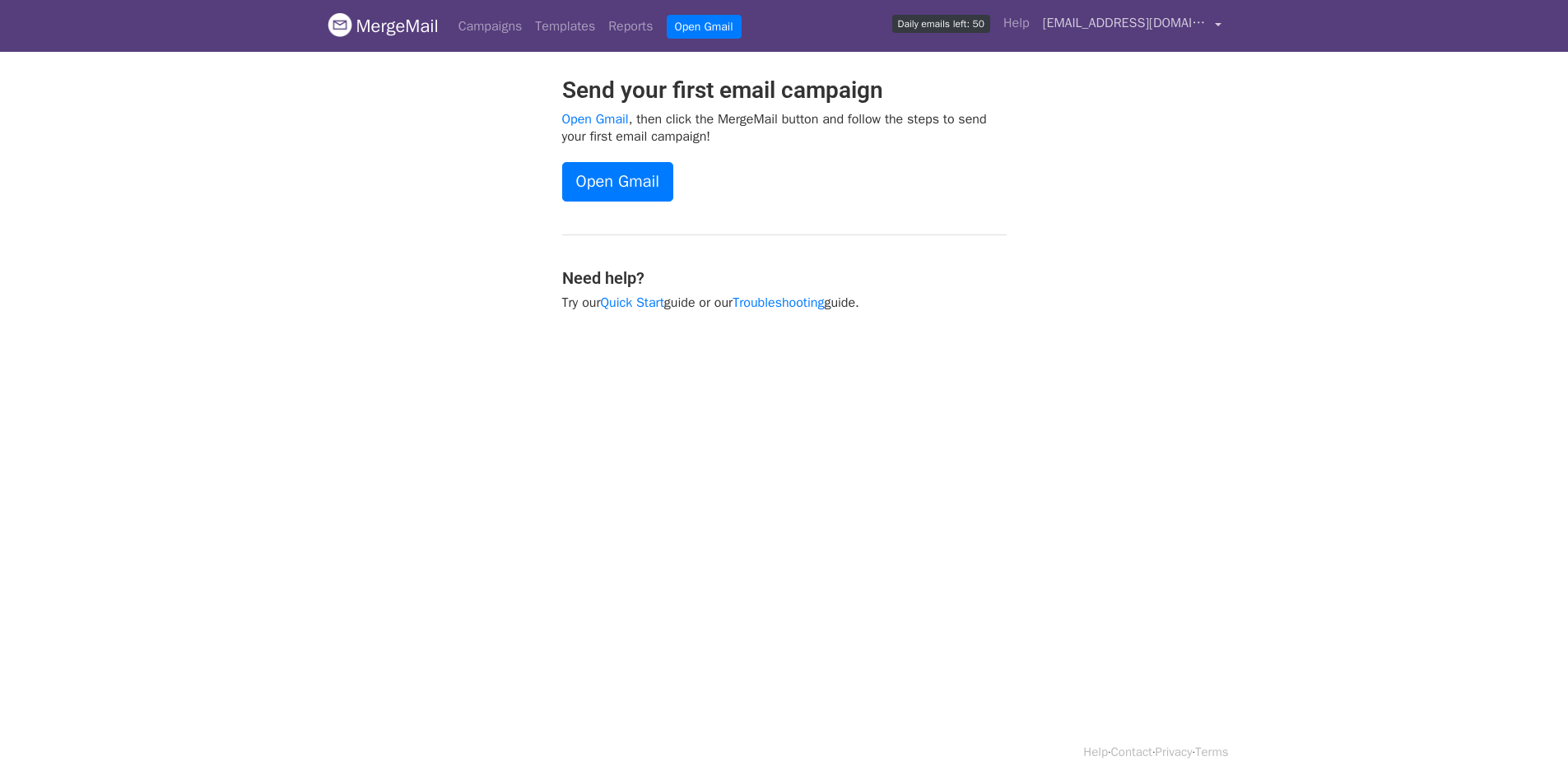 click on "[EMAIL_ADDRESS][DOMAIN_NAME]" at bounding box center (1132, 26) 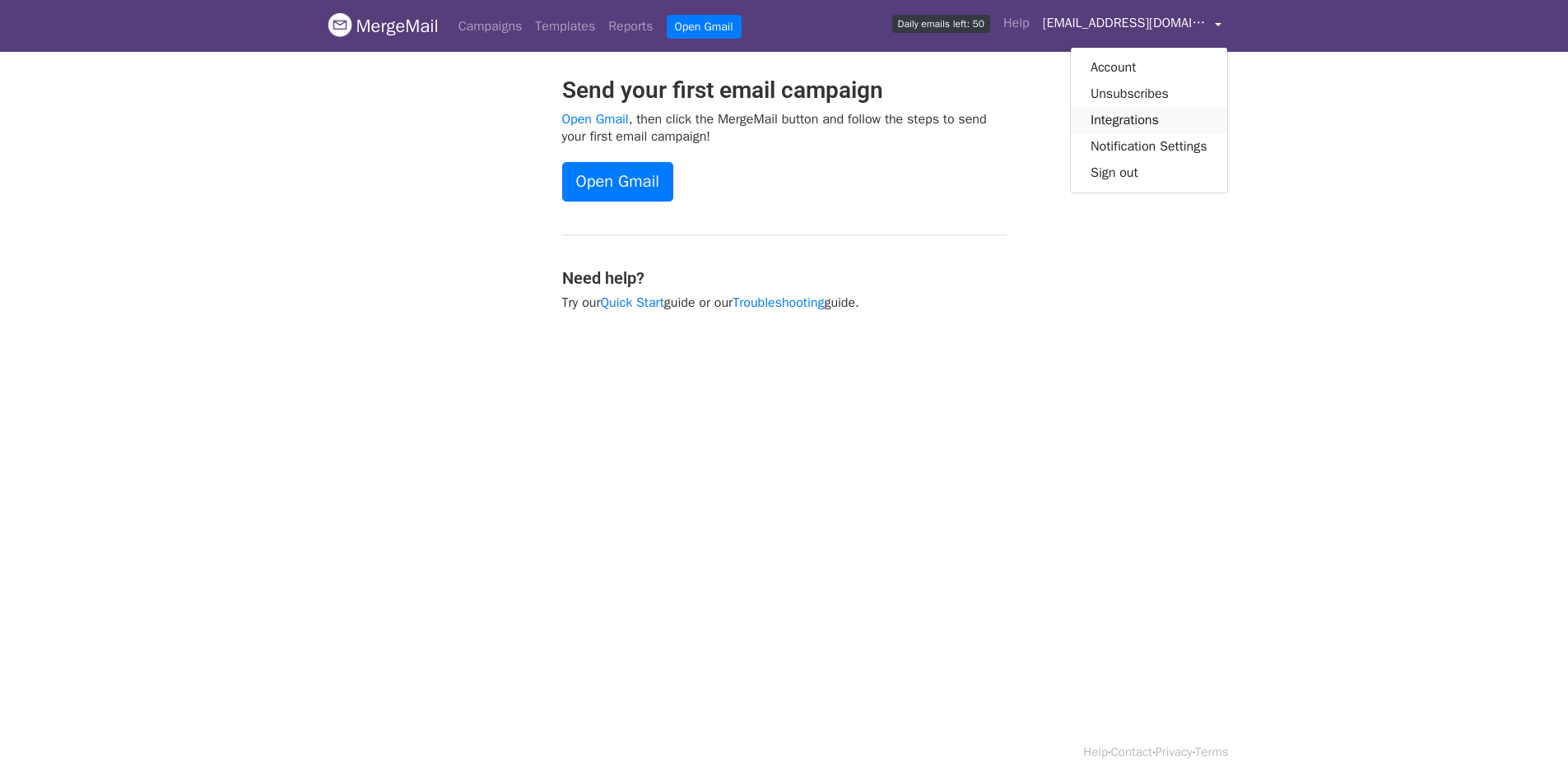 click on "Integrations" at bounding box center (1149, 120) 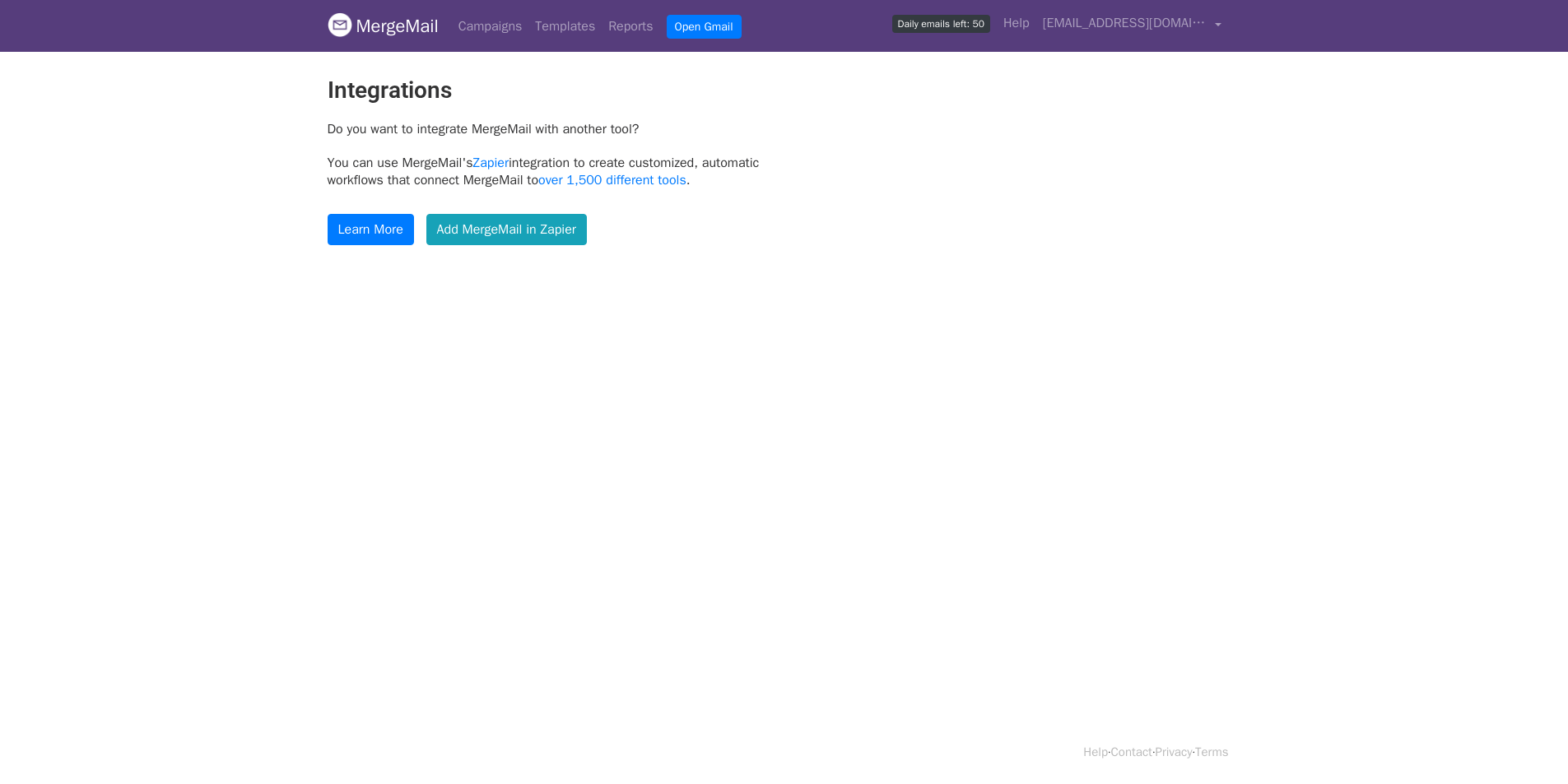 scroll, scrollTop: 0, scrollLeft: 0, axis: both 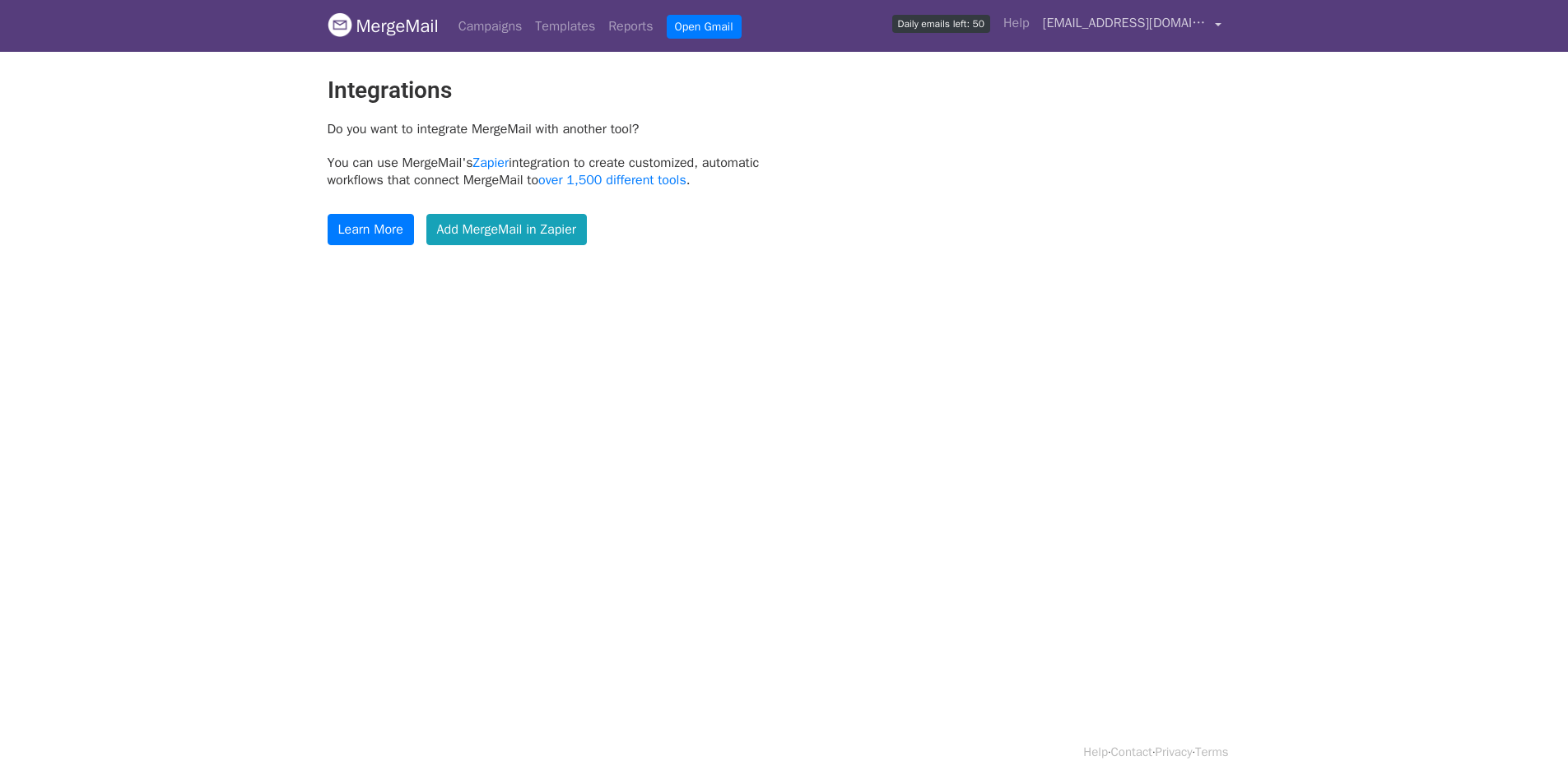click on "[EMAIL_ADDRESS][DOMAIN_NAME]" at bounding box center [1132, 26] 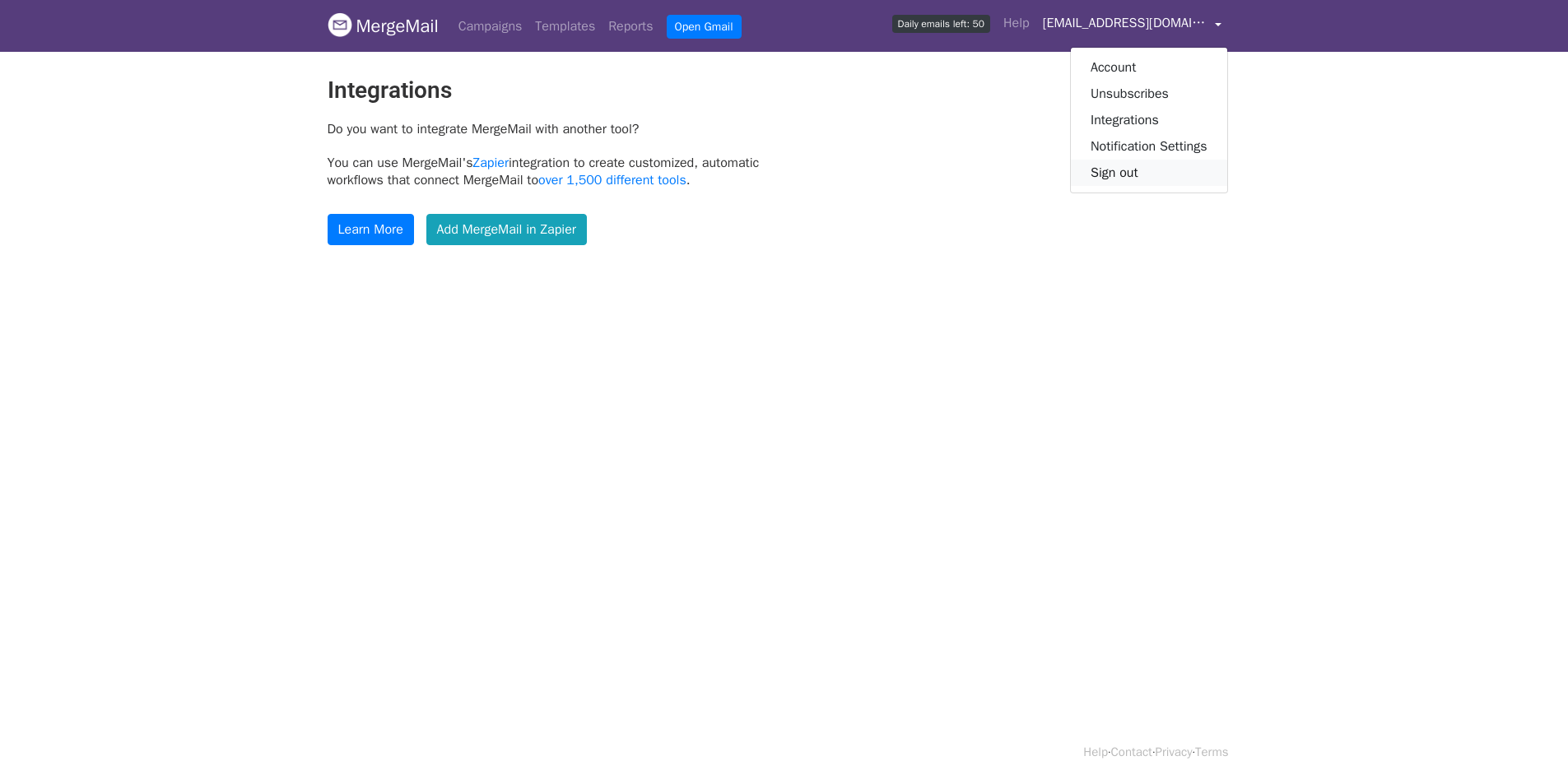 click on "Sign out" at bounding box center (1149, 173) 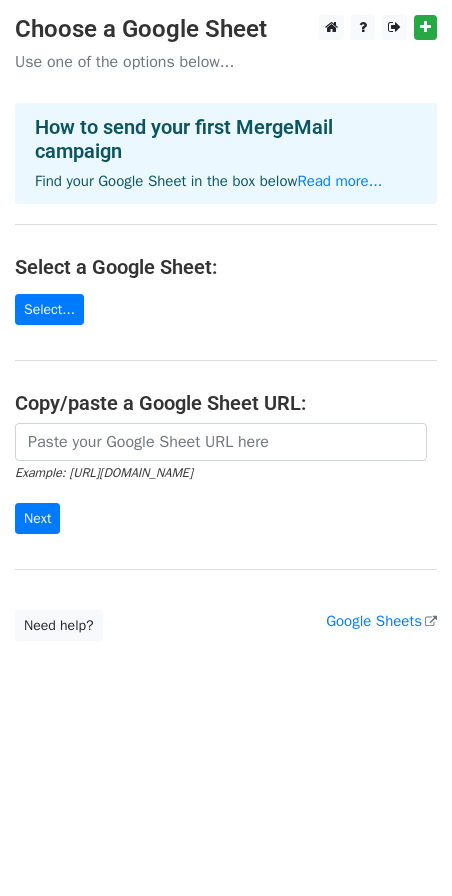 scroll, scrollTop: 0, scrollLeft: 0, axis: both 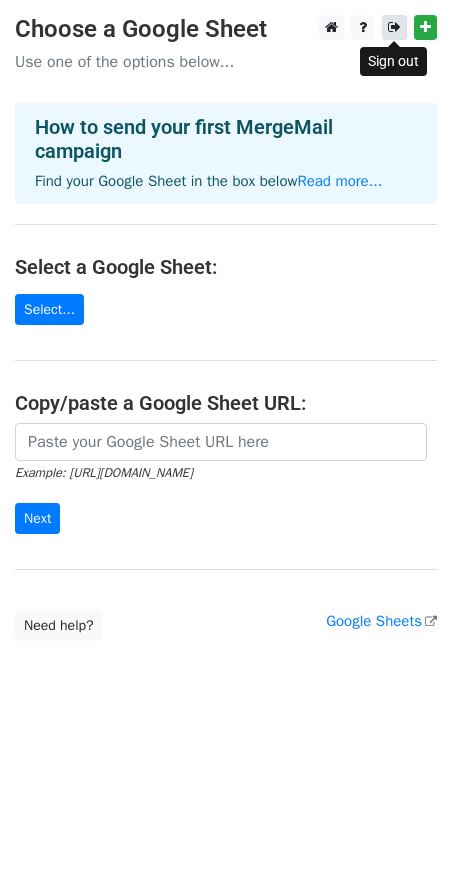 click at bounding box center [394, 27] 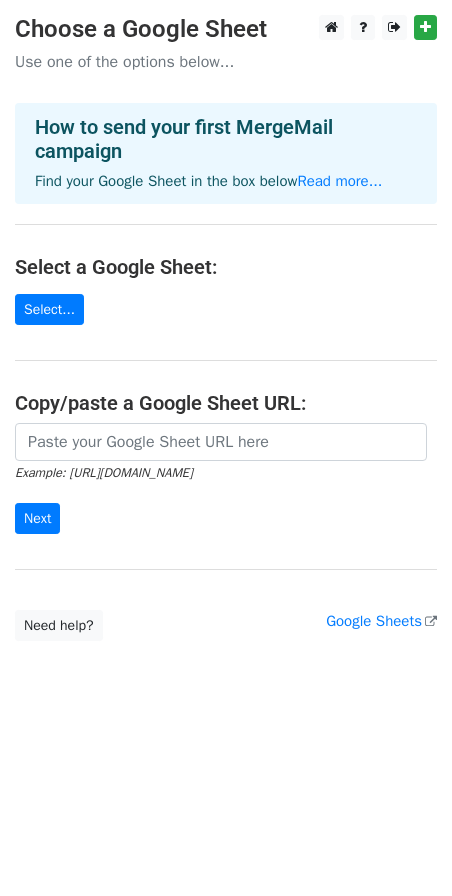 scroll, scrollTop: 0, scrollLeft: 0, axis: both 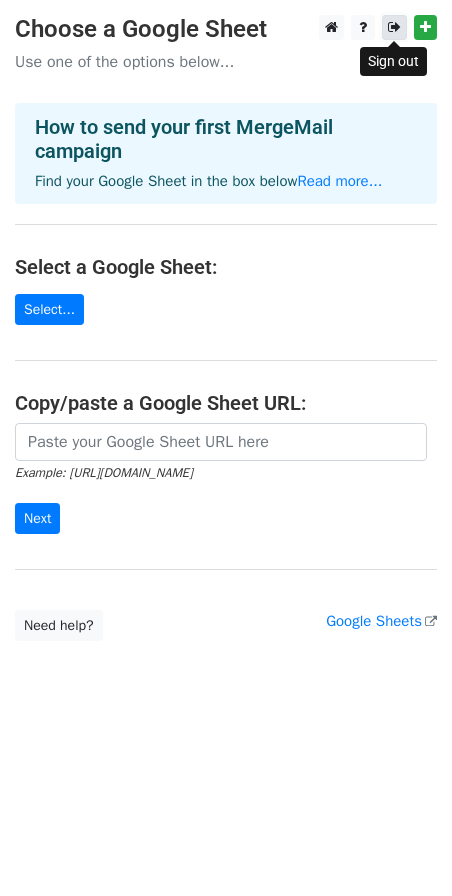 click at bounding box center (394, 27) 